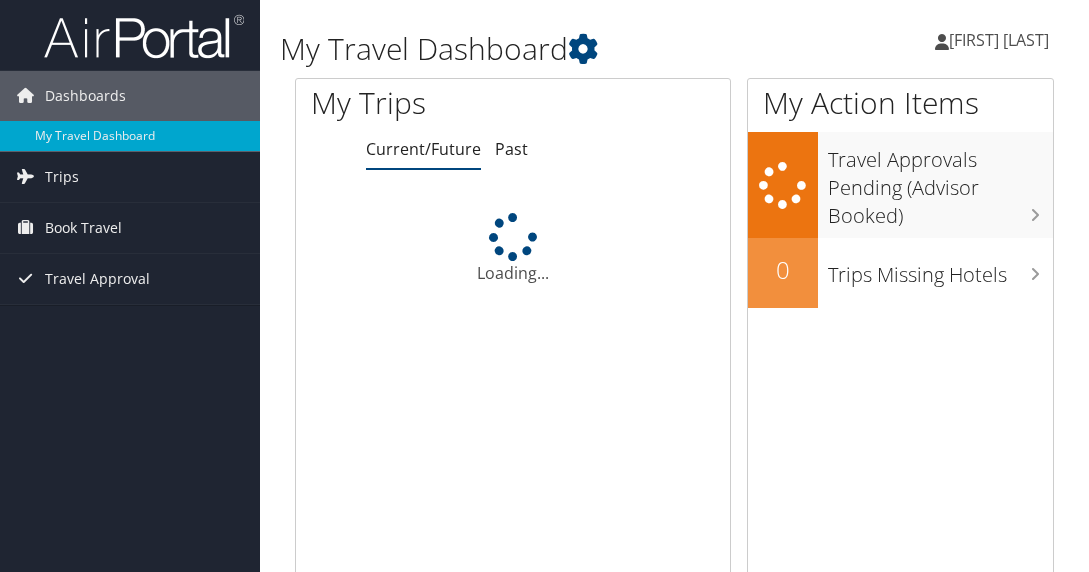 scroll, scrollTop: 0, scrollLeft: 0, axis: both 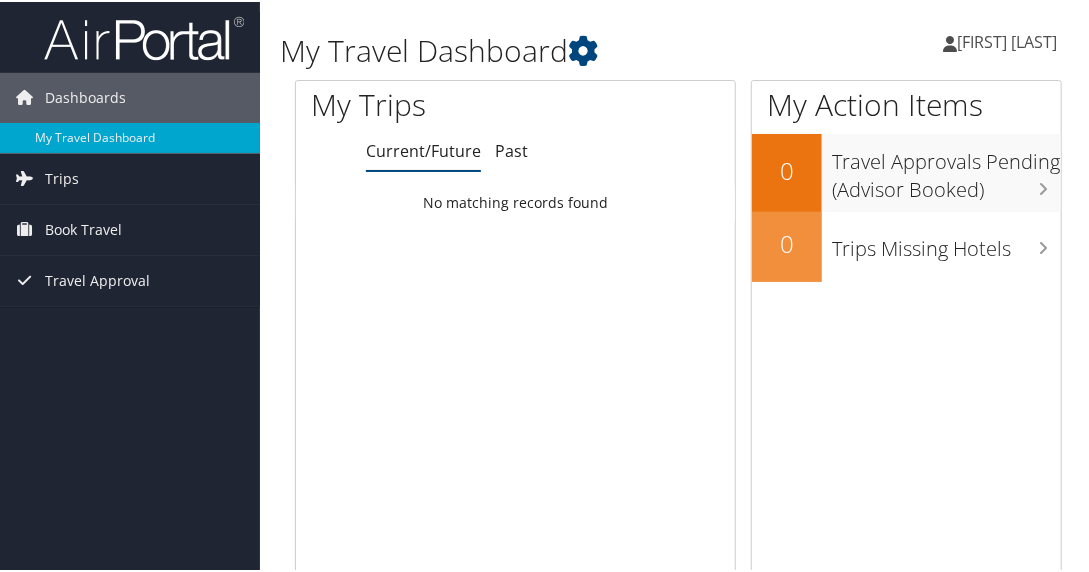 click on "[FIRST] [LAST]" at bounding box center (1007, 40) 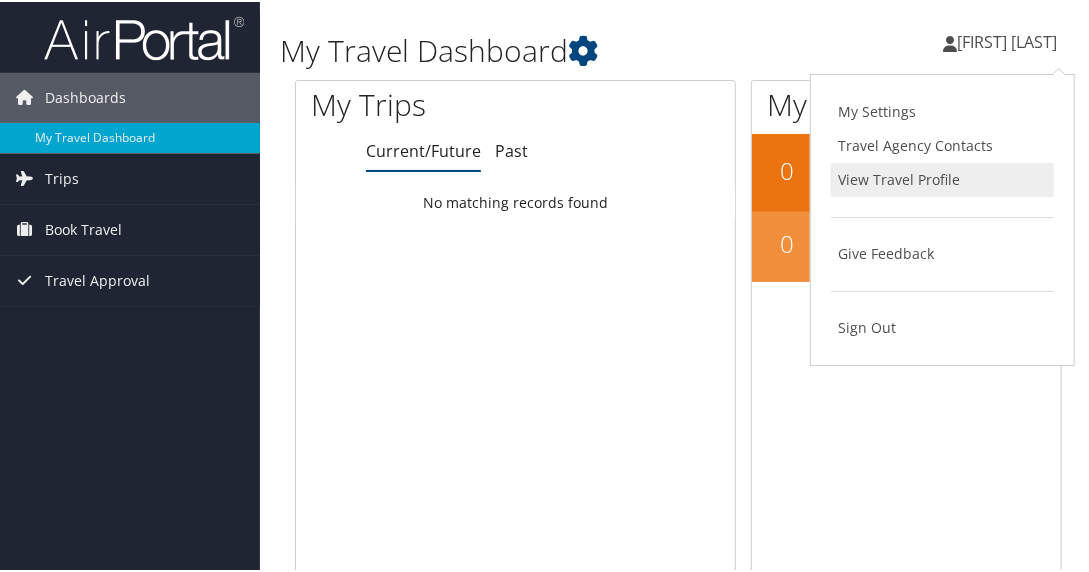 click on "View Travel Profile" at bounding box center [942, 178] 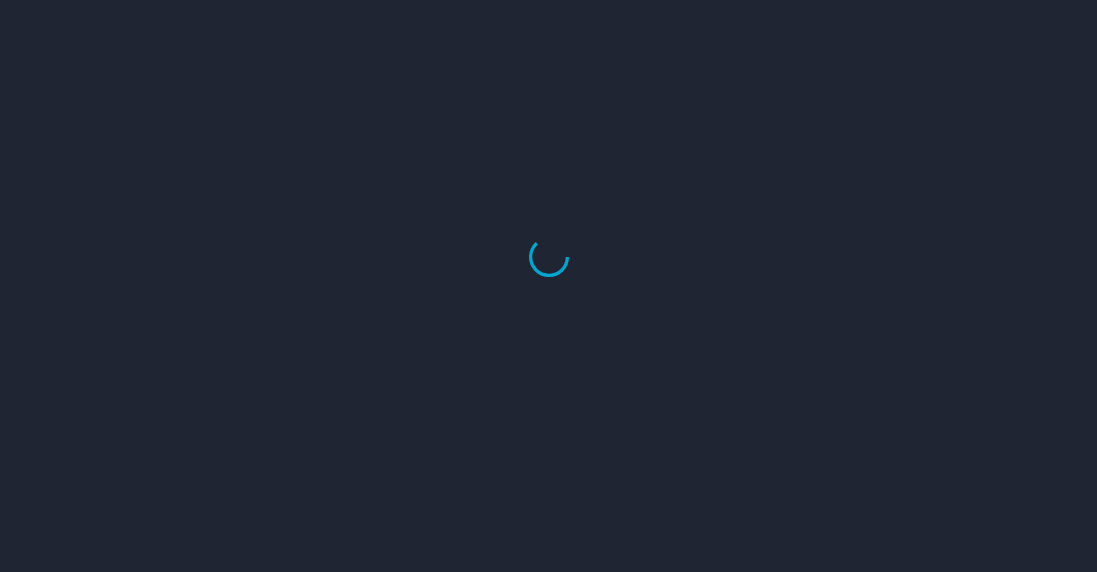 scroll, scrollTop: 0, scrollLeft: 0, axis: both 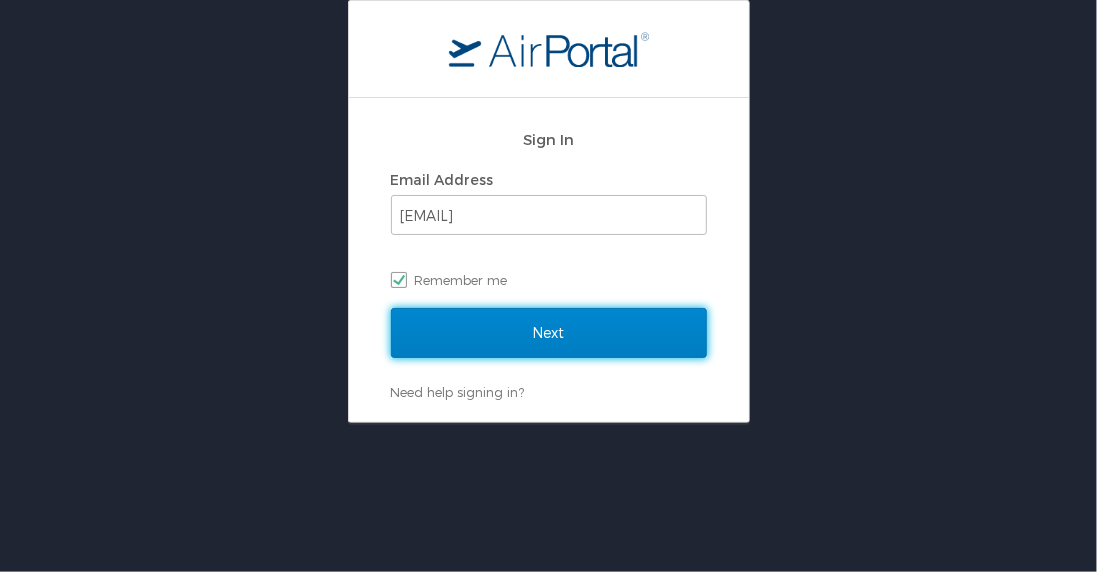click on "Next" at bounding box center [549, 333] 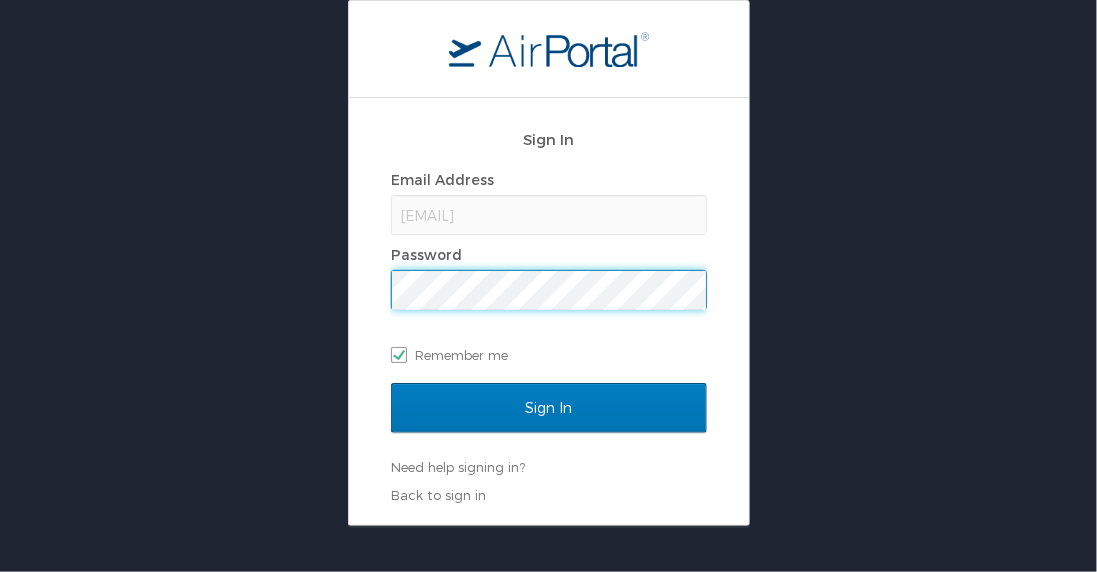 scroll, scrollTop: 0, scrollLeft: 0, axis: both 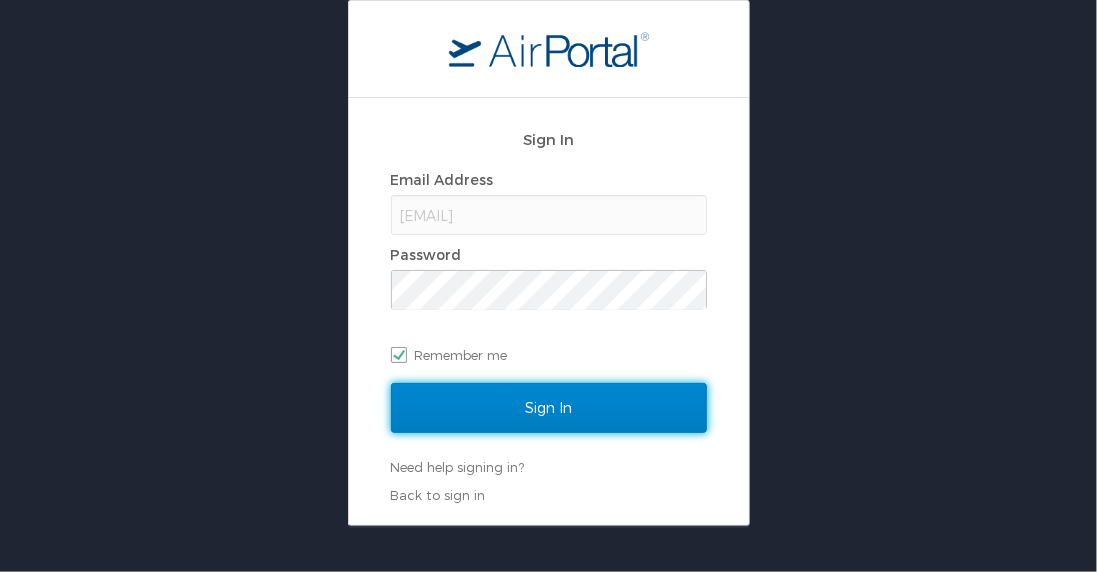 click on "Sign In" at bounding box center (549, 408) 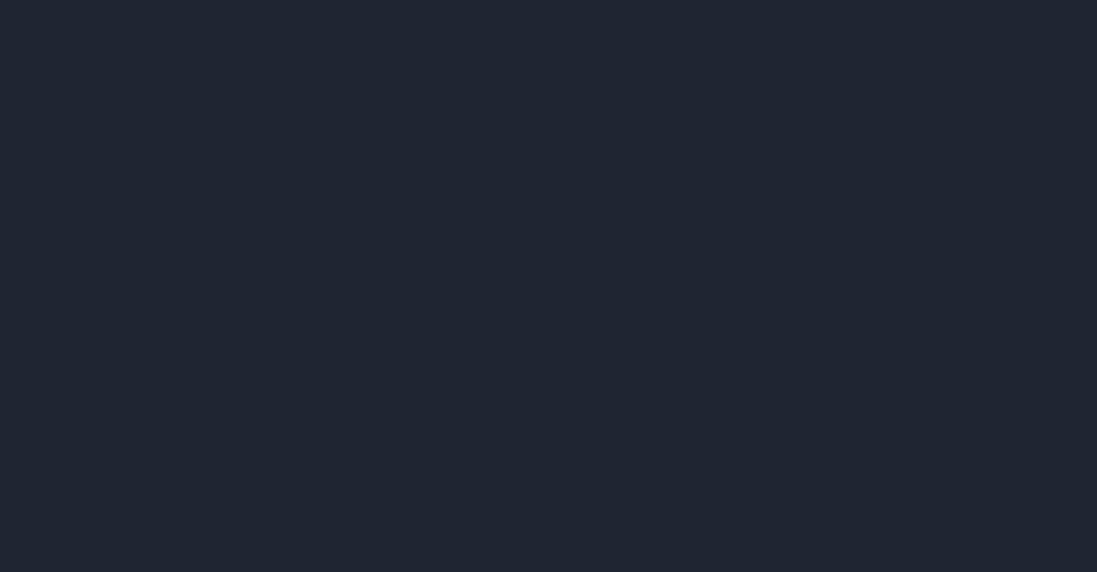 scroll, scrollTop: 0, scrollLeft: 0, axis: both 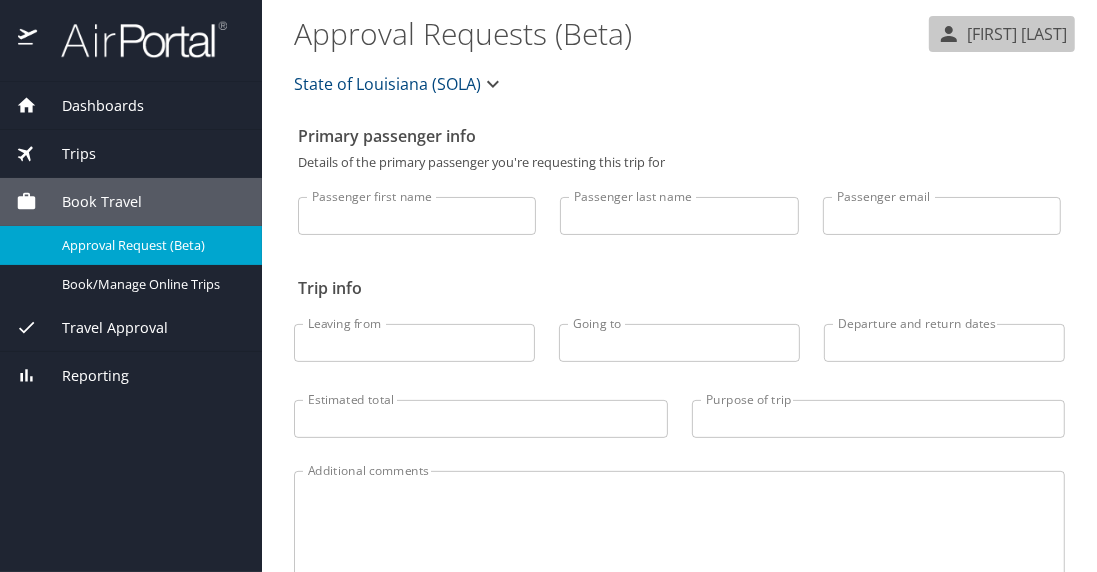 click on "[FIRST] [LAST]" at bounding box center [1014, 34] 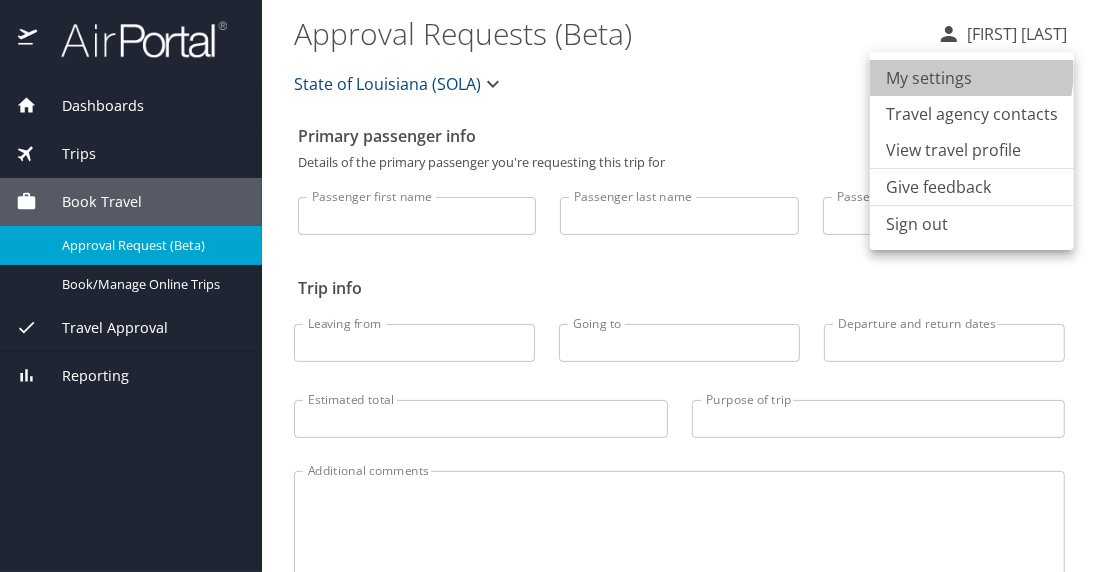 click on "My settings" at bounding box center (972, 78) 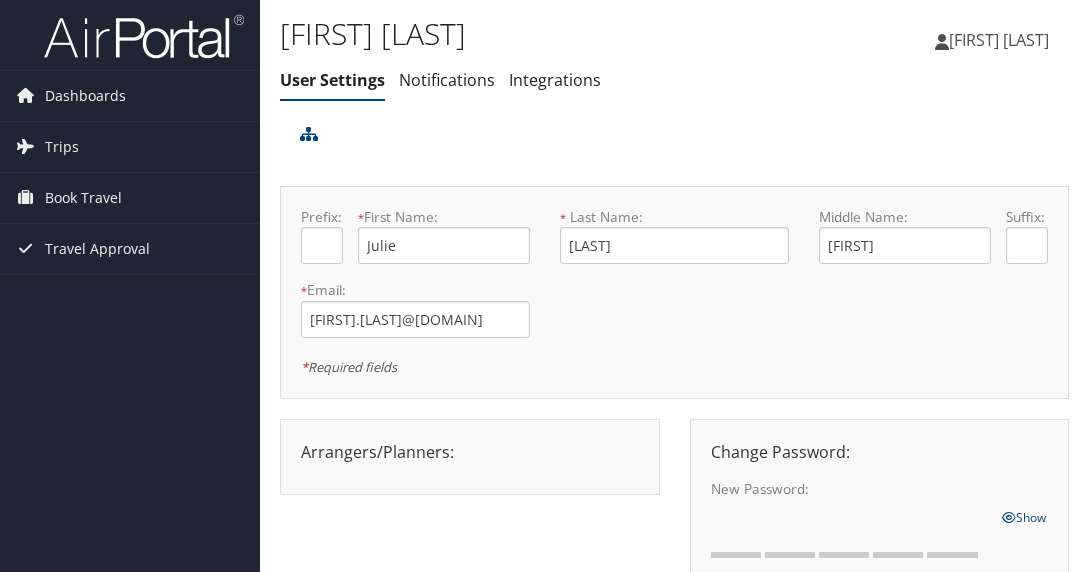 scroll, scrollTop: 0, scrollLeft: 0, axis: both 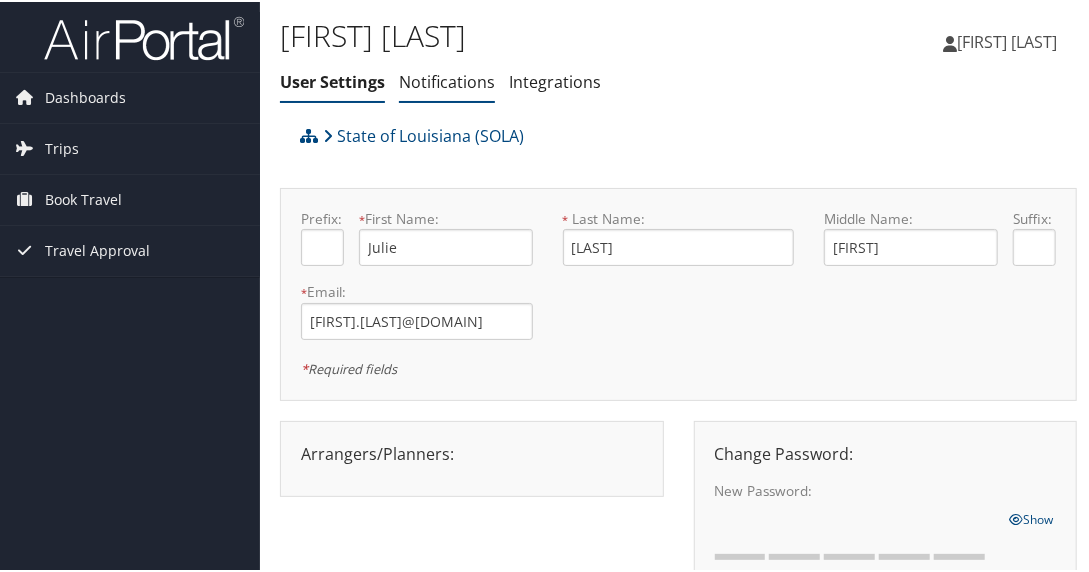 click on "Notifications" at bounding box center (447, 80) 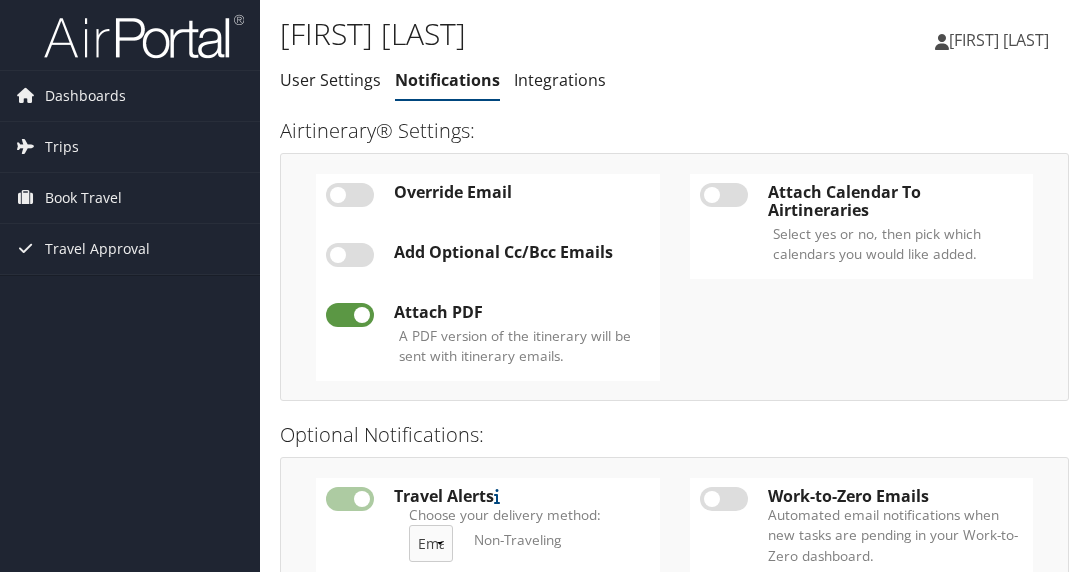 scroll, scrollTop: 0, scrollLeft: 0, axis: both 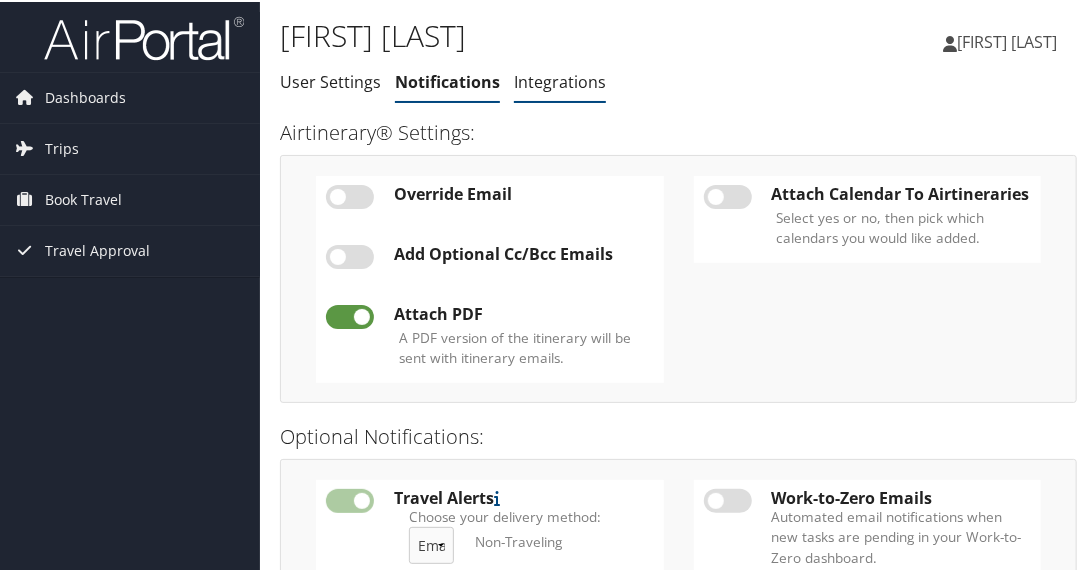 click on "Integrations" at bounding box center [560, 80] 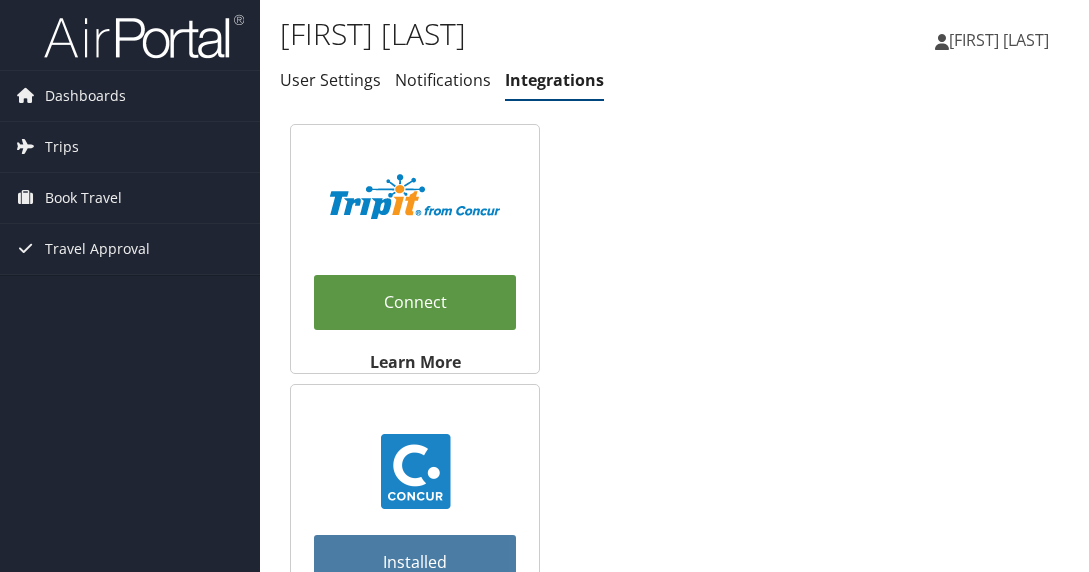 scroll, scrollTop: 0, scrollLeft: 0, axis: both 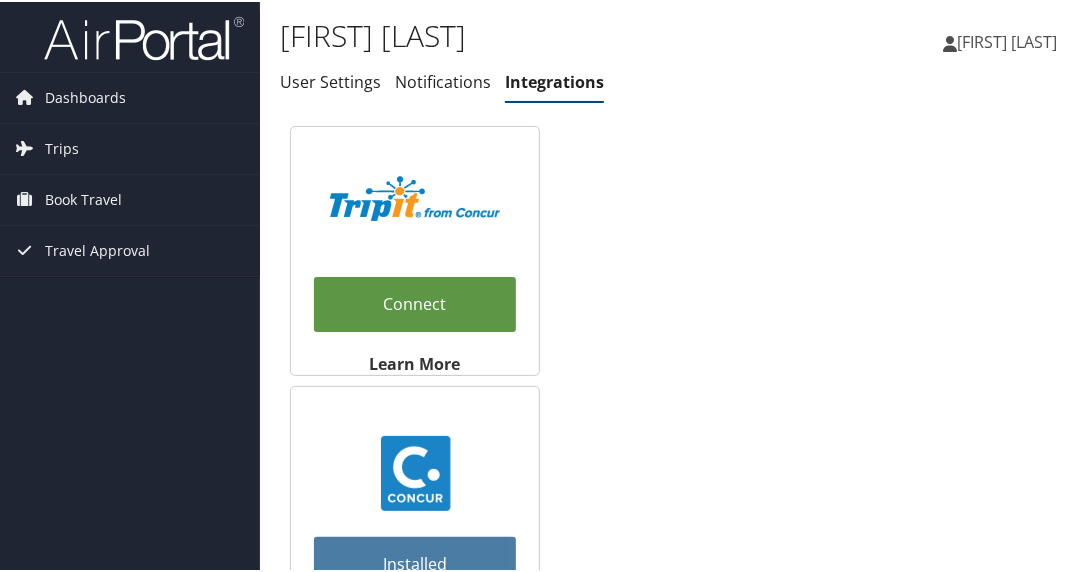 click on "[FIRST] [LAST]" at bounding box center (1007, 40) 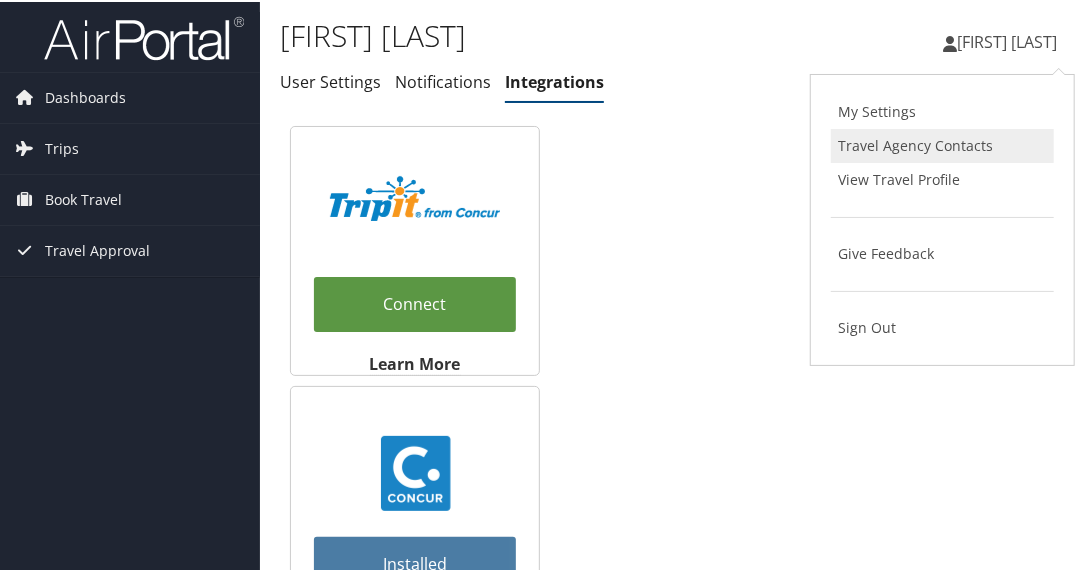 click on "Travel Agency Contacts" at bounding box center (942, 144) 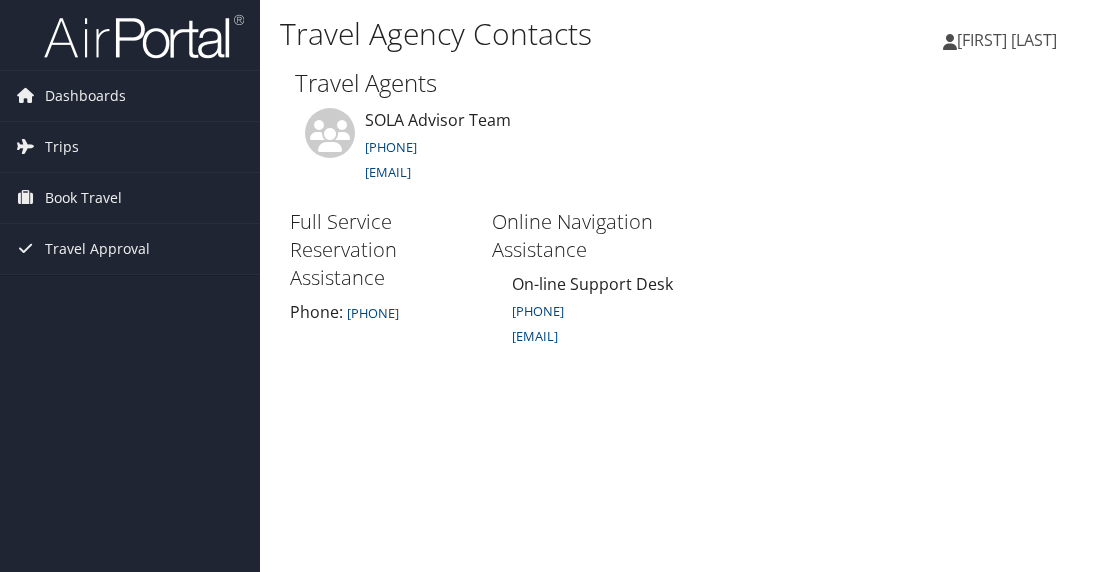 scroll, scrollTop: 0, scrollLeft: 0, axis: both 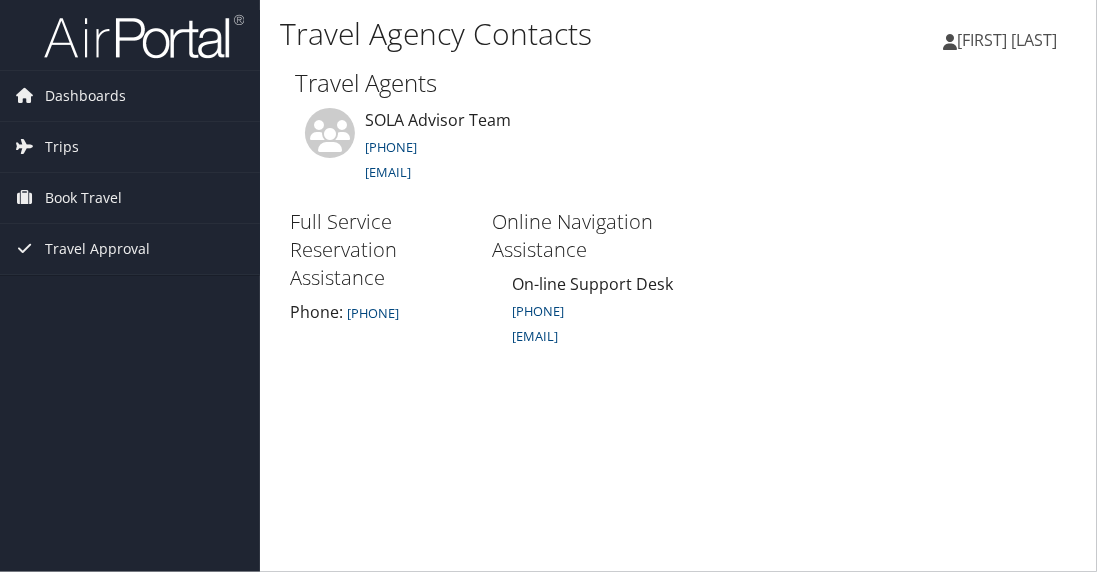 click on "[FIRST] [LAST]" at bounding box center [1007, 40] 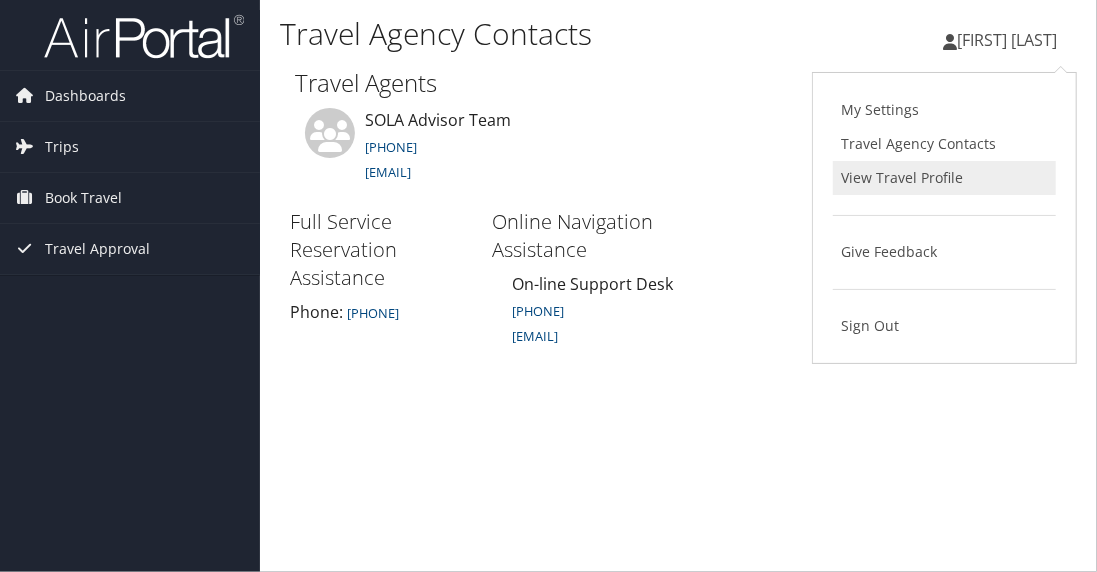click on "View Travel Profile" at bounding box center [944, 178] 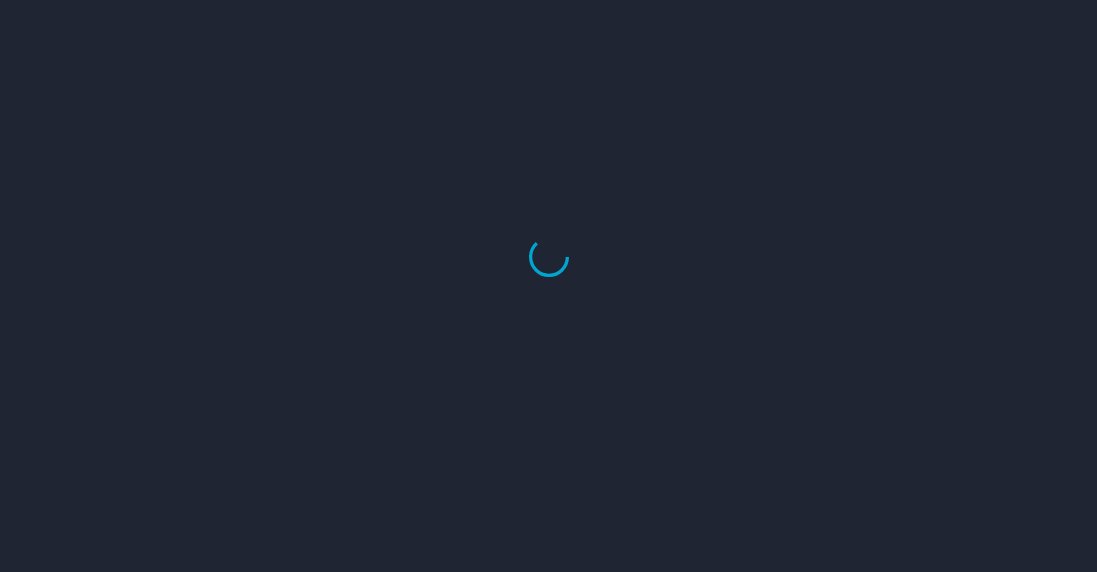 scroll, scrollTop: 0, scrollLeft: 0, axis: both 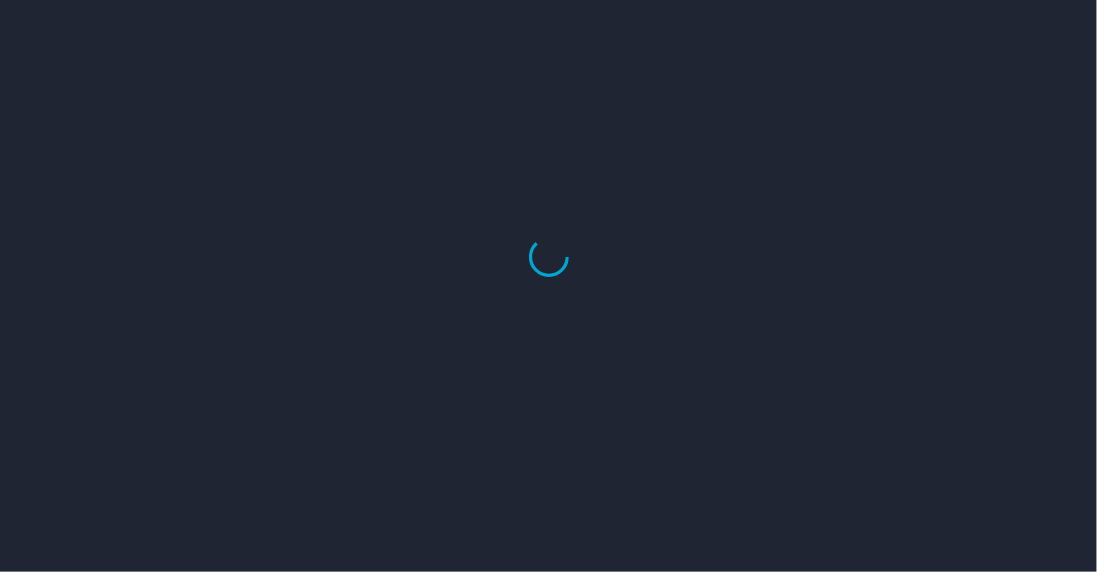 select on "US" 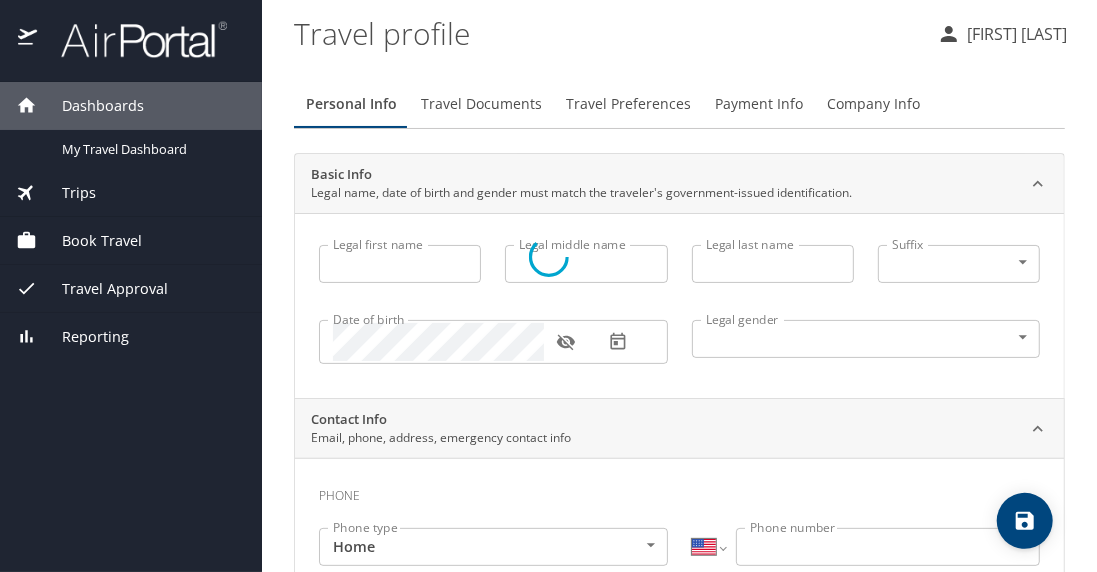 type on "Julie" 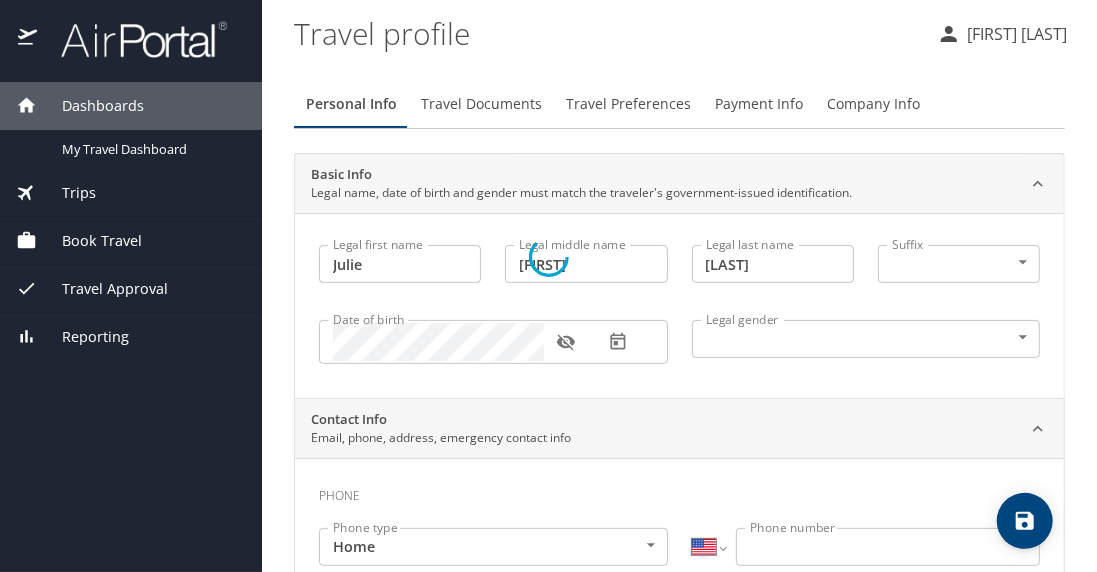 select on "US" 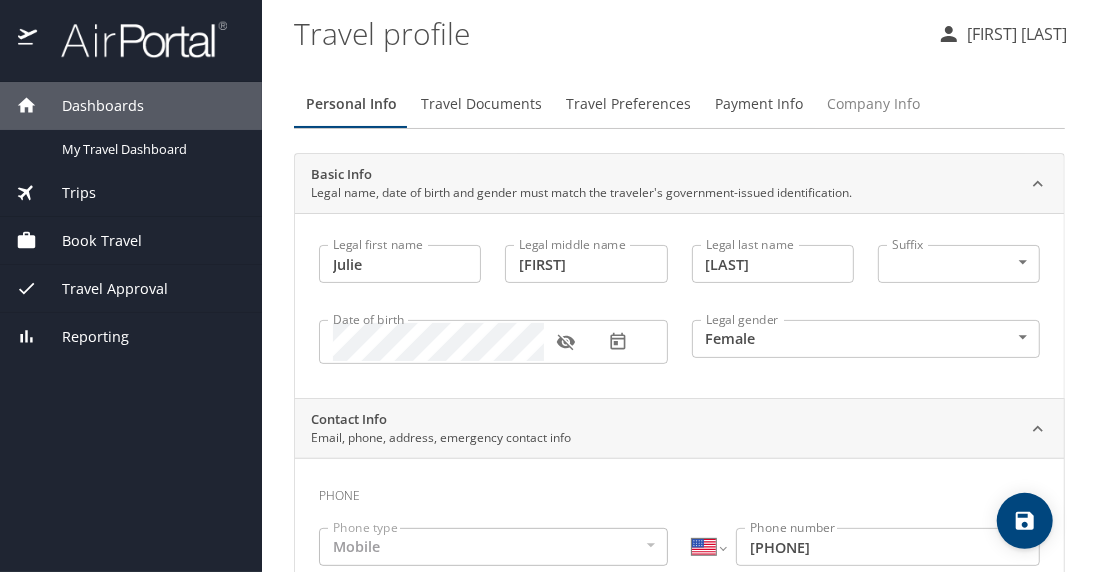 click on "Company Info" at bounding box center [873, 104] 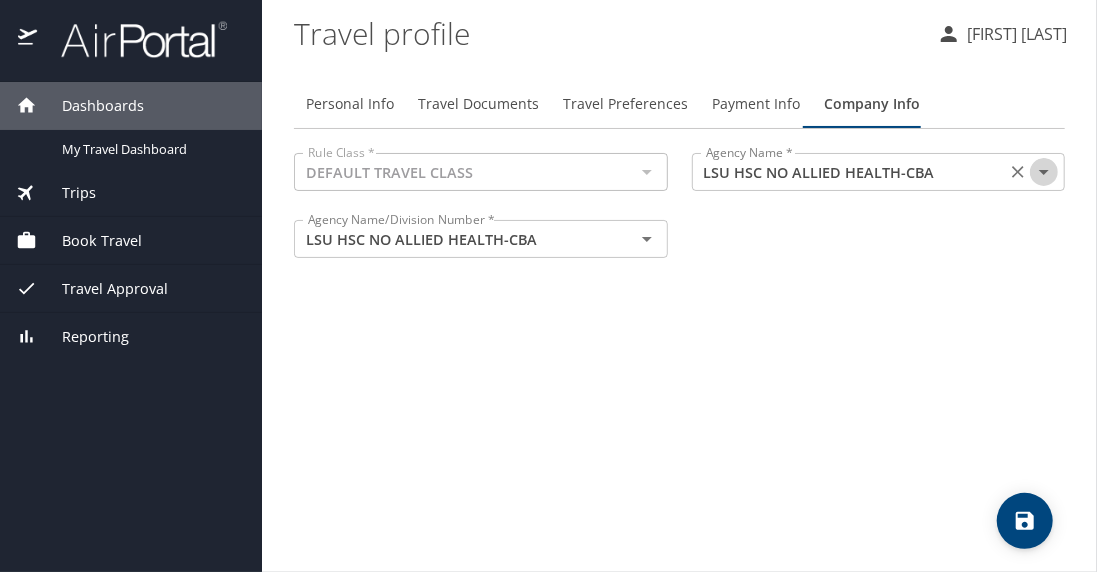 click 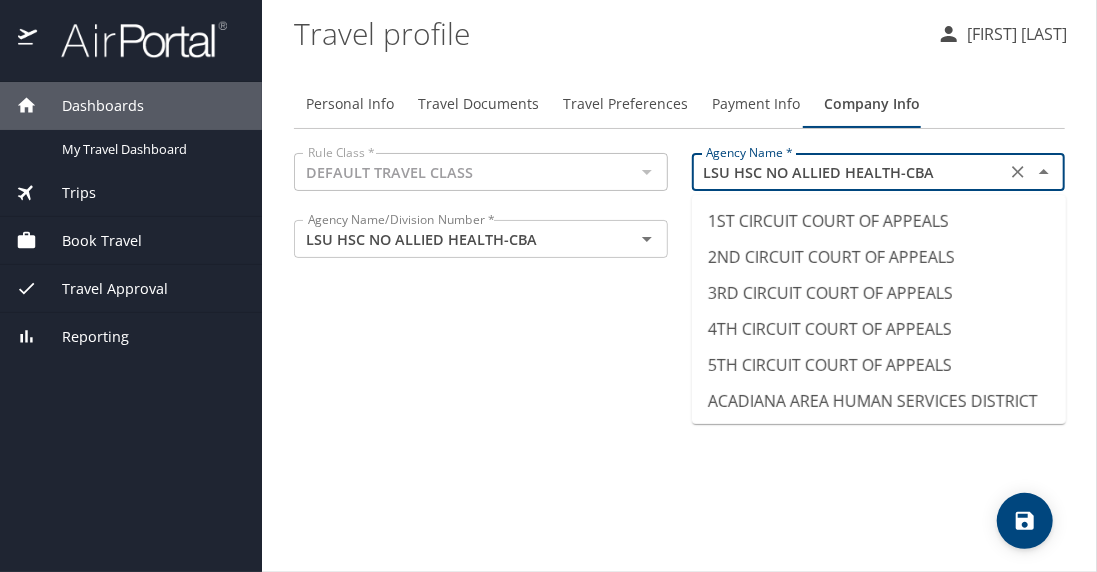 scroll, scrollTop: 10391, scrollLeft: 0, axis: vertical 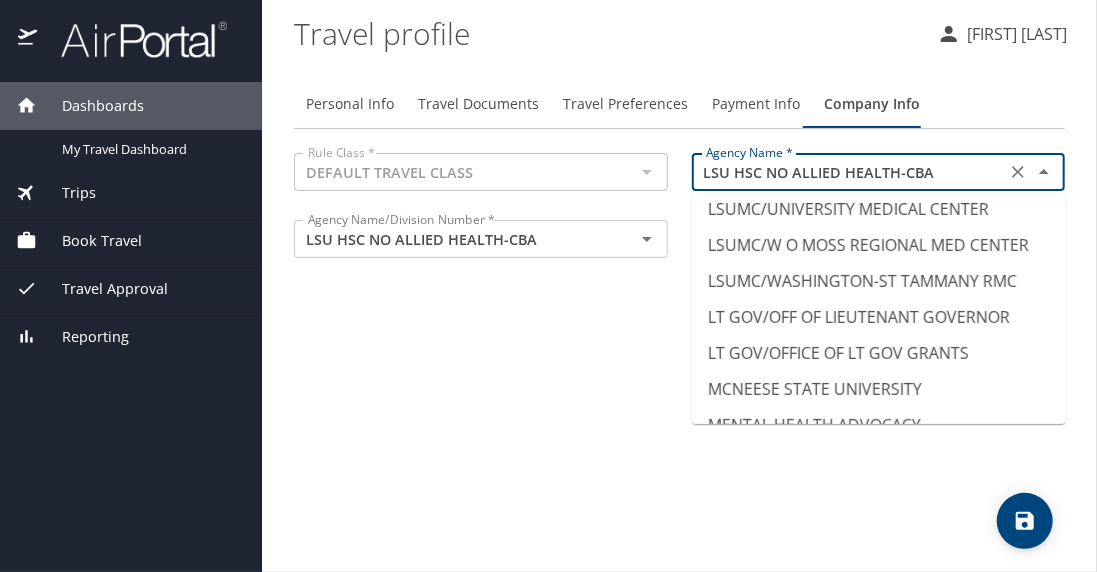 click on "LSU/LSU HEALTH SCIENCES CTR - SHREVEPORT" at bounding box center [879, -55] 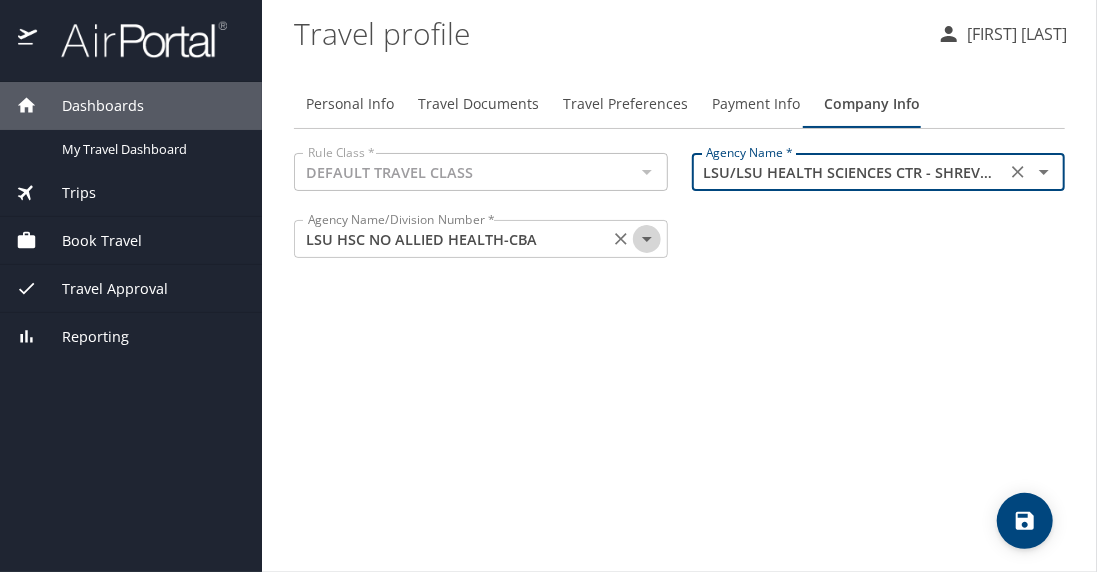 click 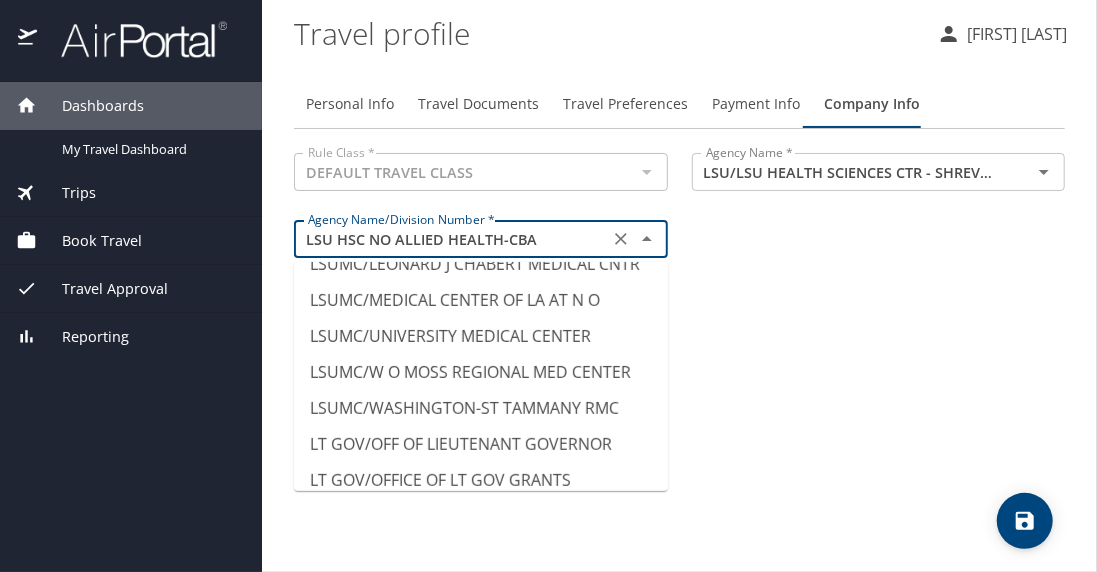 scroll, scrollTop: 10731, scrollLeft: 0, axis: vertical 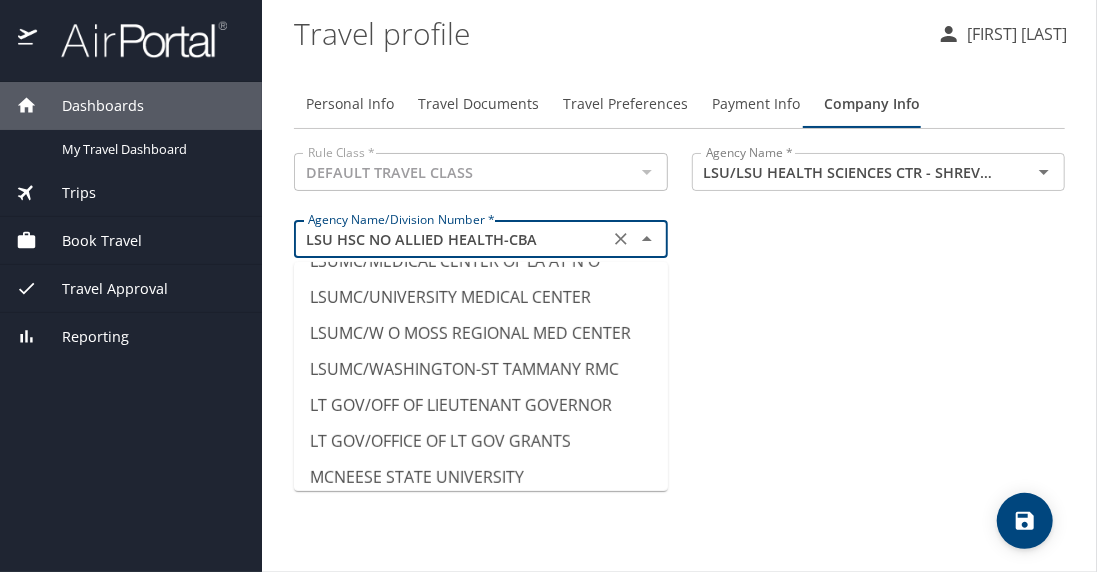 click on "LSU/LSU HEALTH SCIENCES CTR - SHREVEPORT" at bounding box center (481, 33) 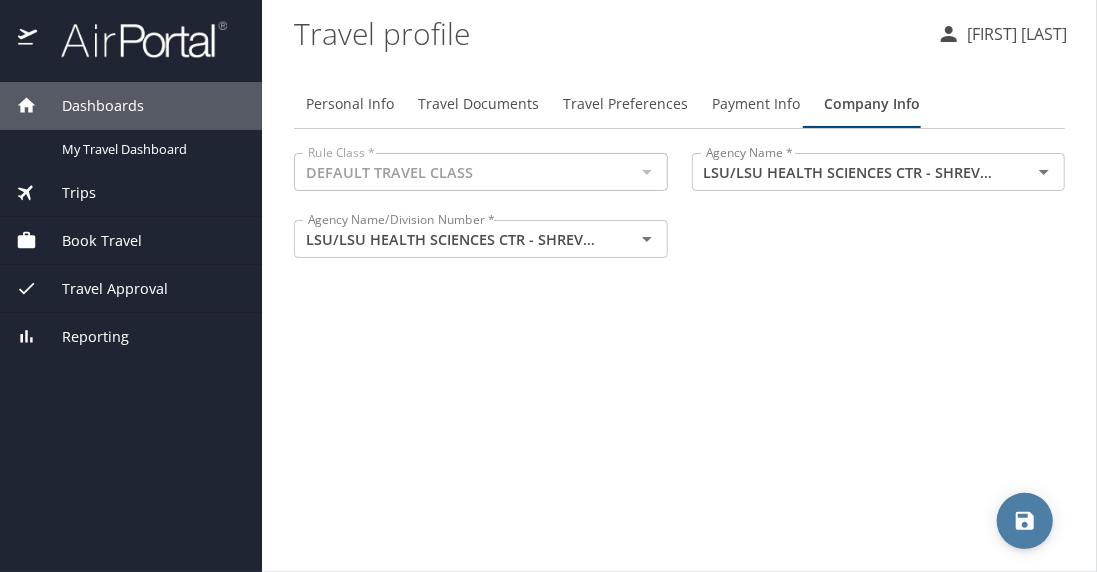 click 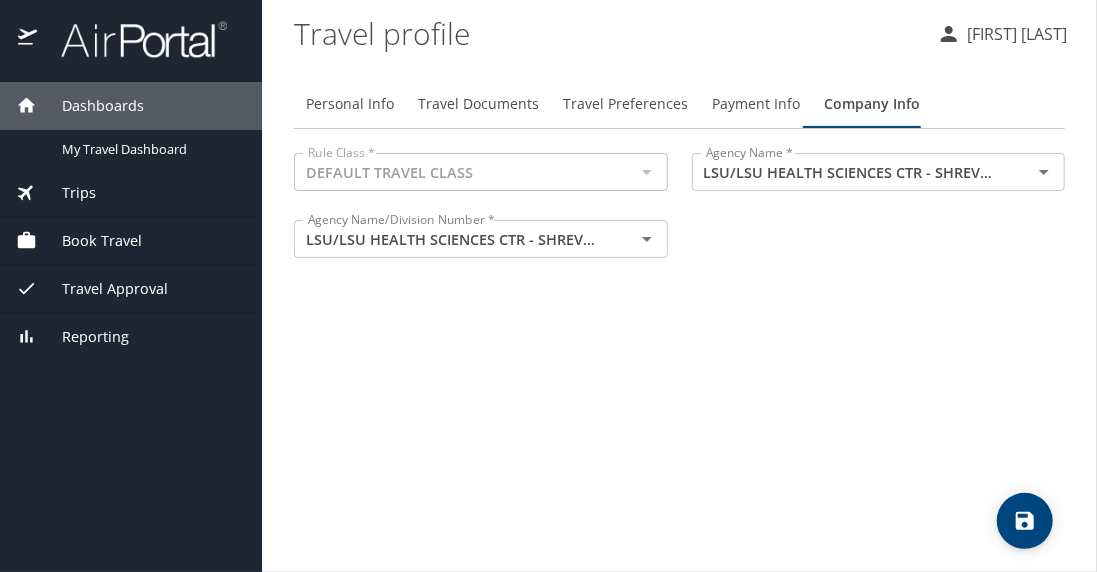 click on "Trips" at bounding box center (66, 193) 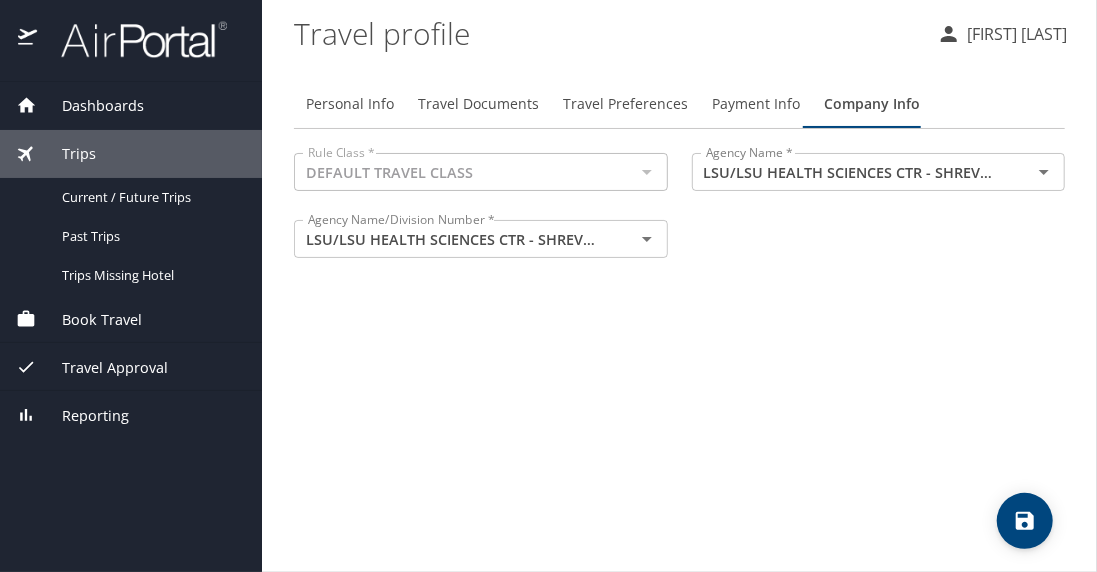 click on "Book Travel" at bounding box center [89, 320] 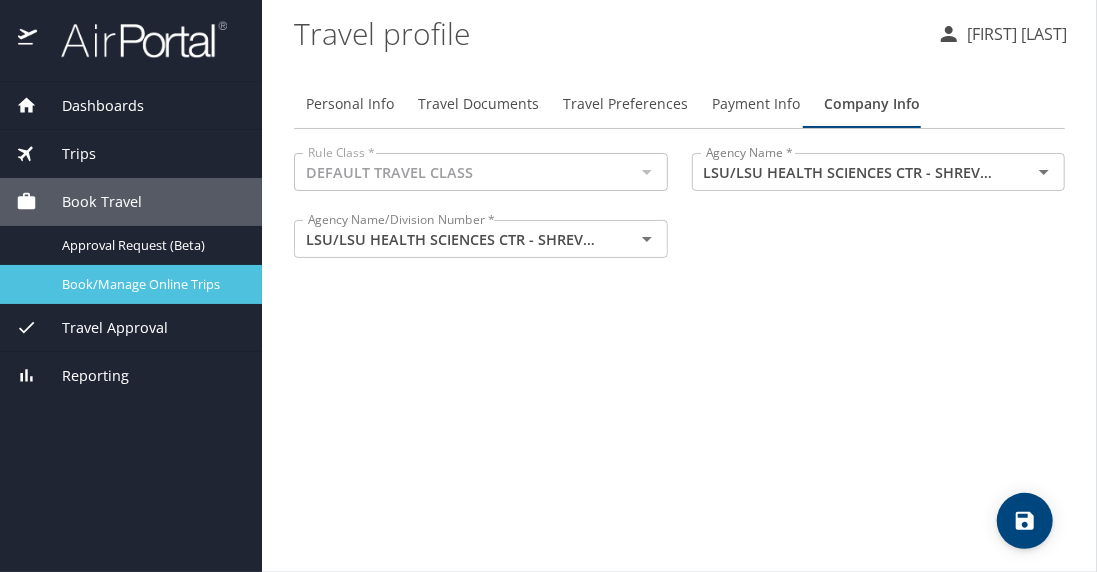 click on "Book/Manage Online Trips" at bounding box center [150, 284] 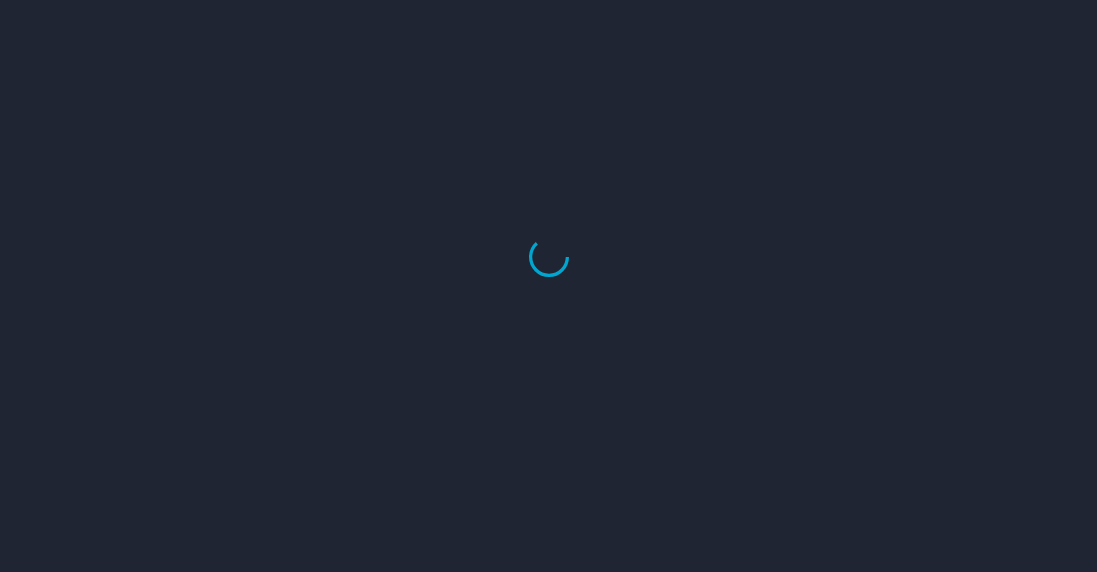 scroll, scrollTop: 0, scrollLeft: 0, axis: both 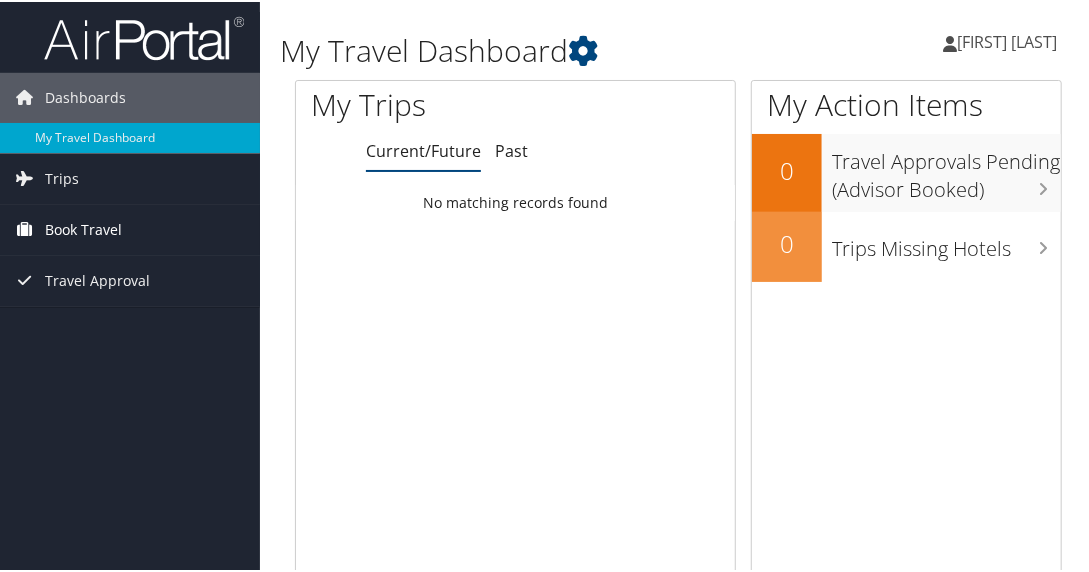 click on "Book Travel" at bounding box center (83, 228) 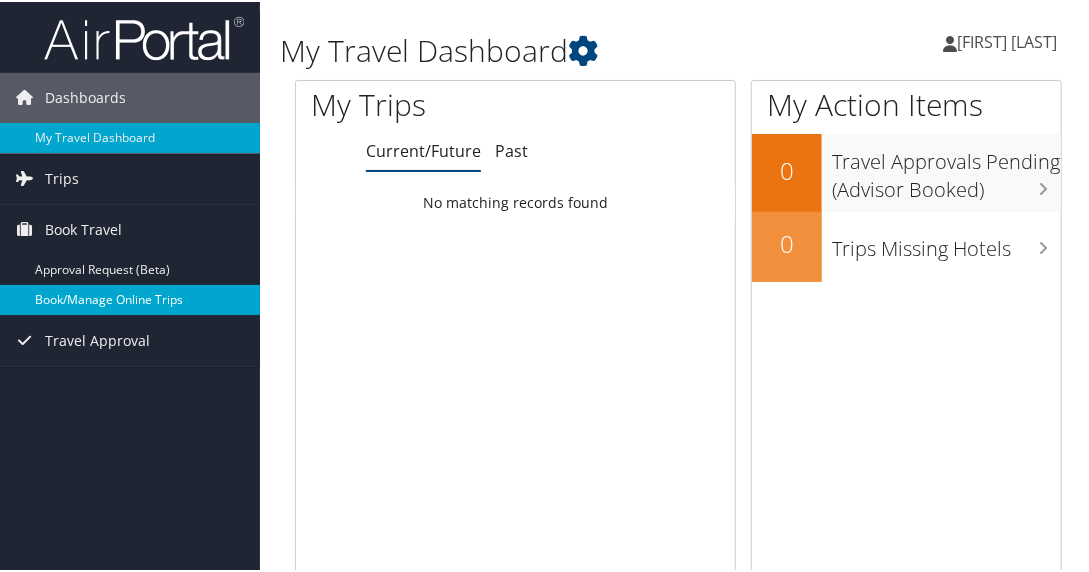 click on "Book/Manage Online Trips" at bounding box center (130, 298) 